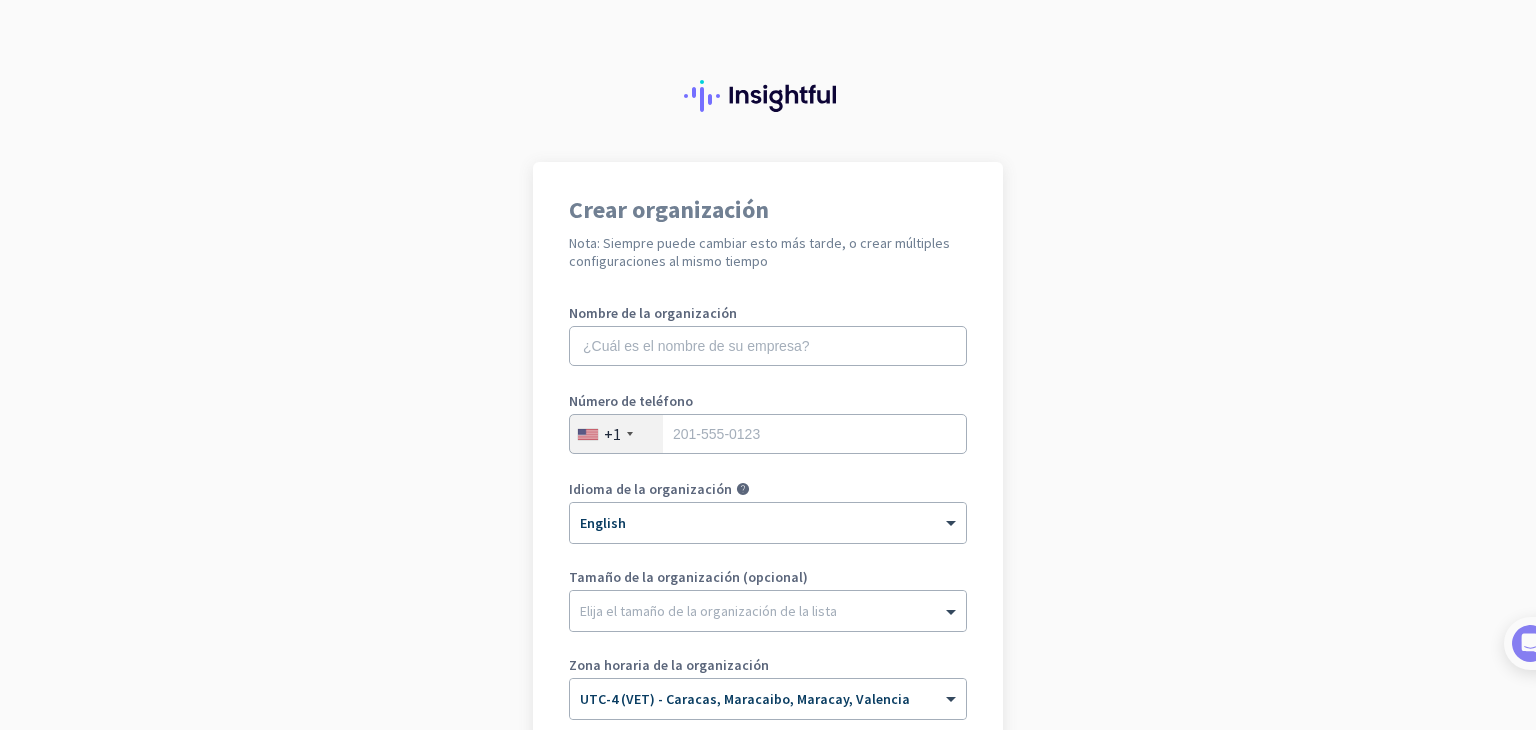 scroll, scrollTop: 0, scrollLeft: 0, axis: both 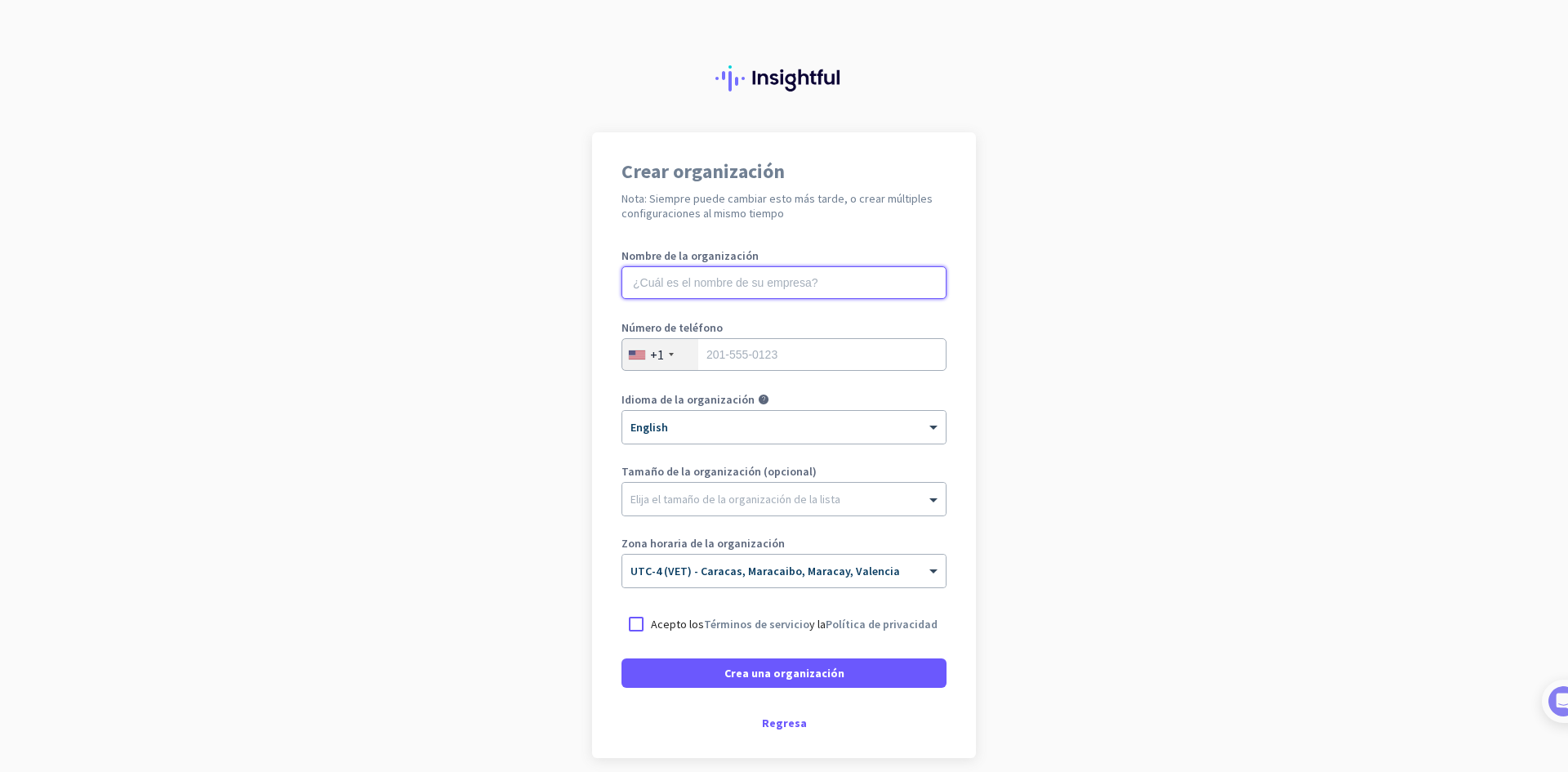 click 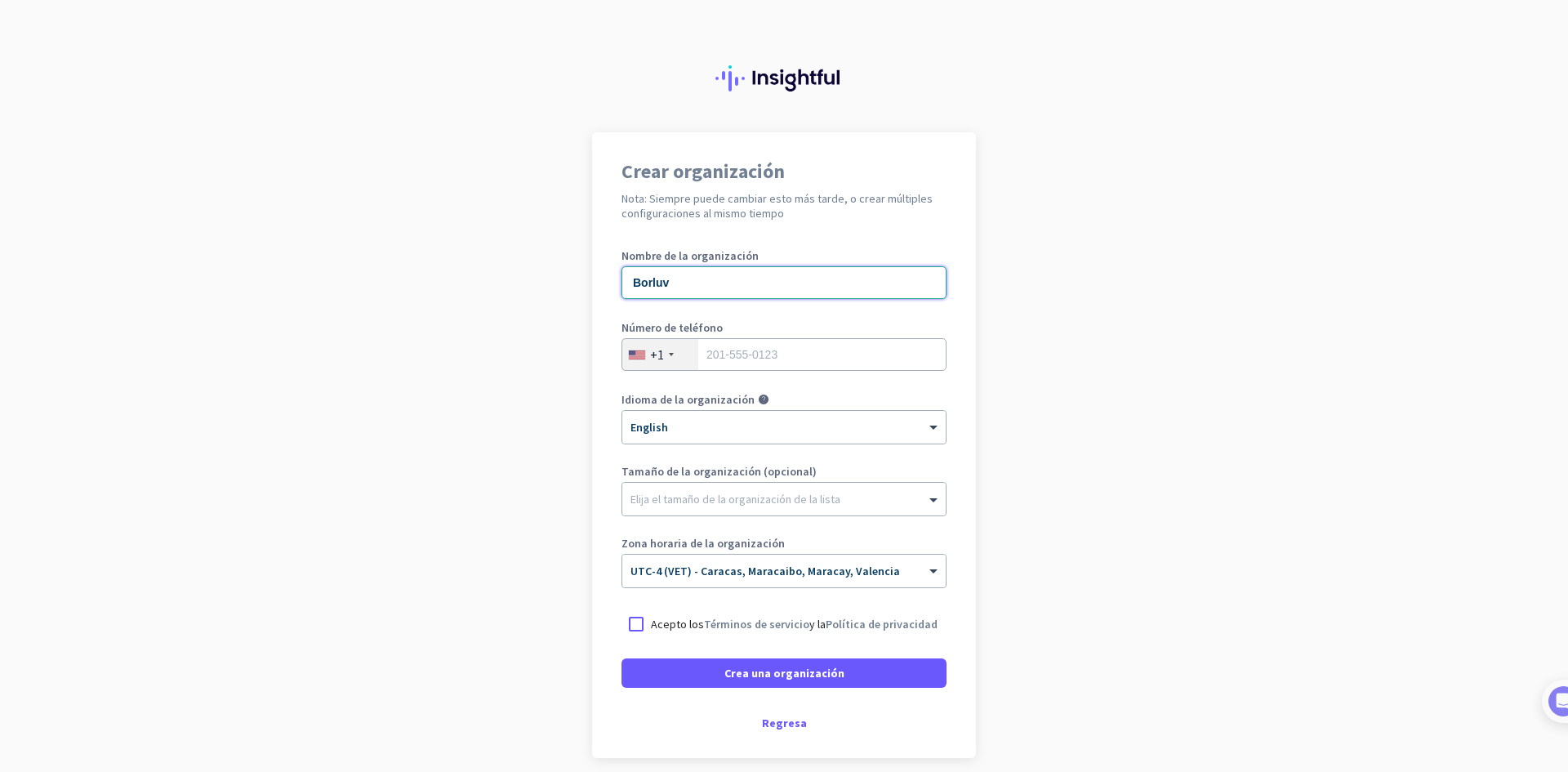 type on "Borluv" 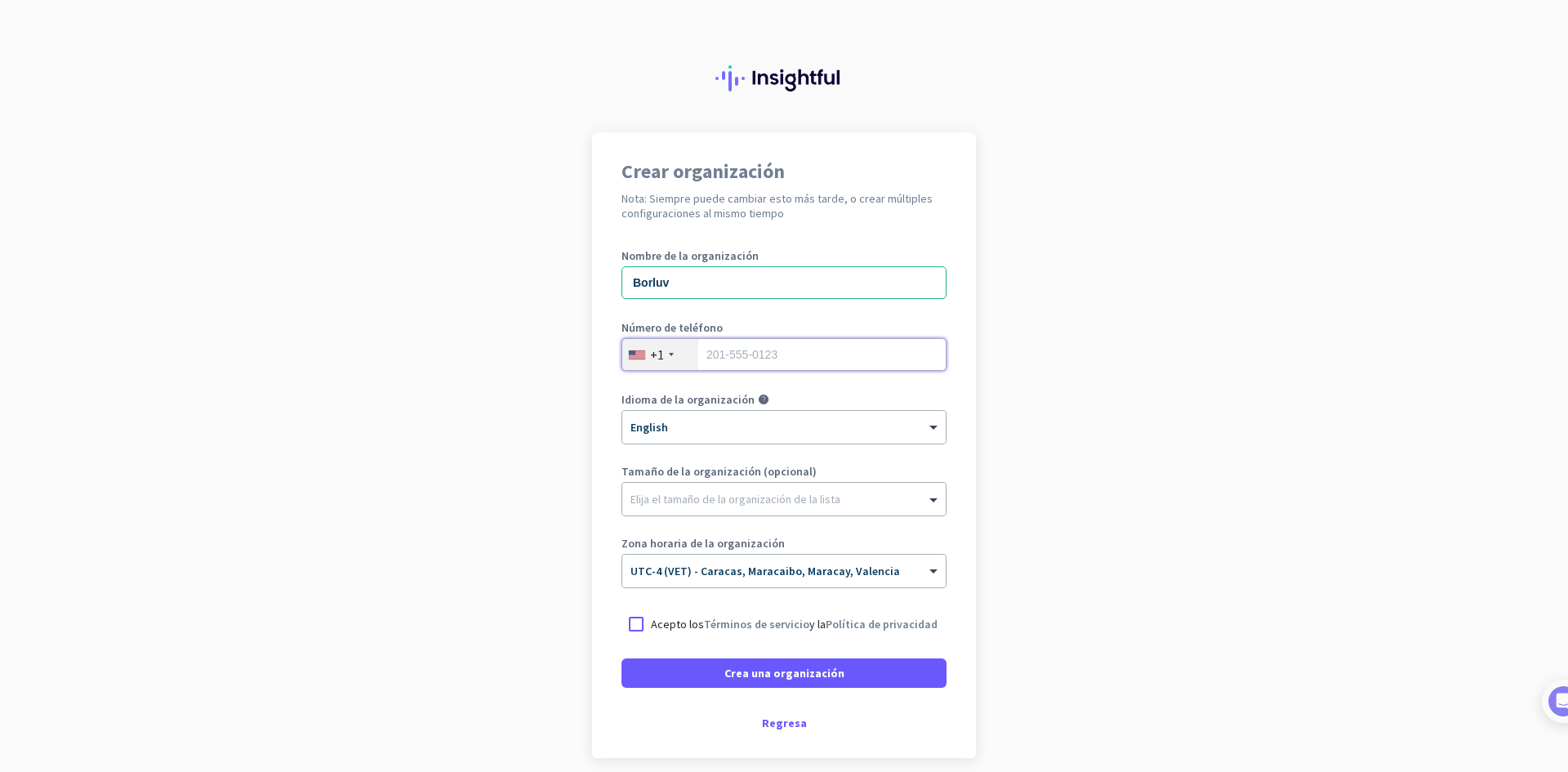 click at bounding box center [784, 355] 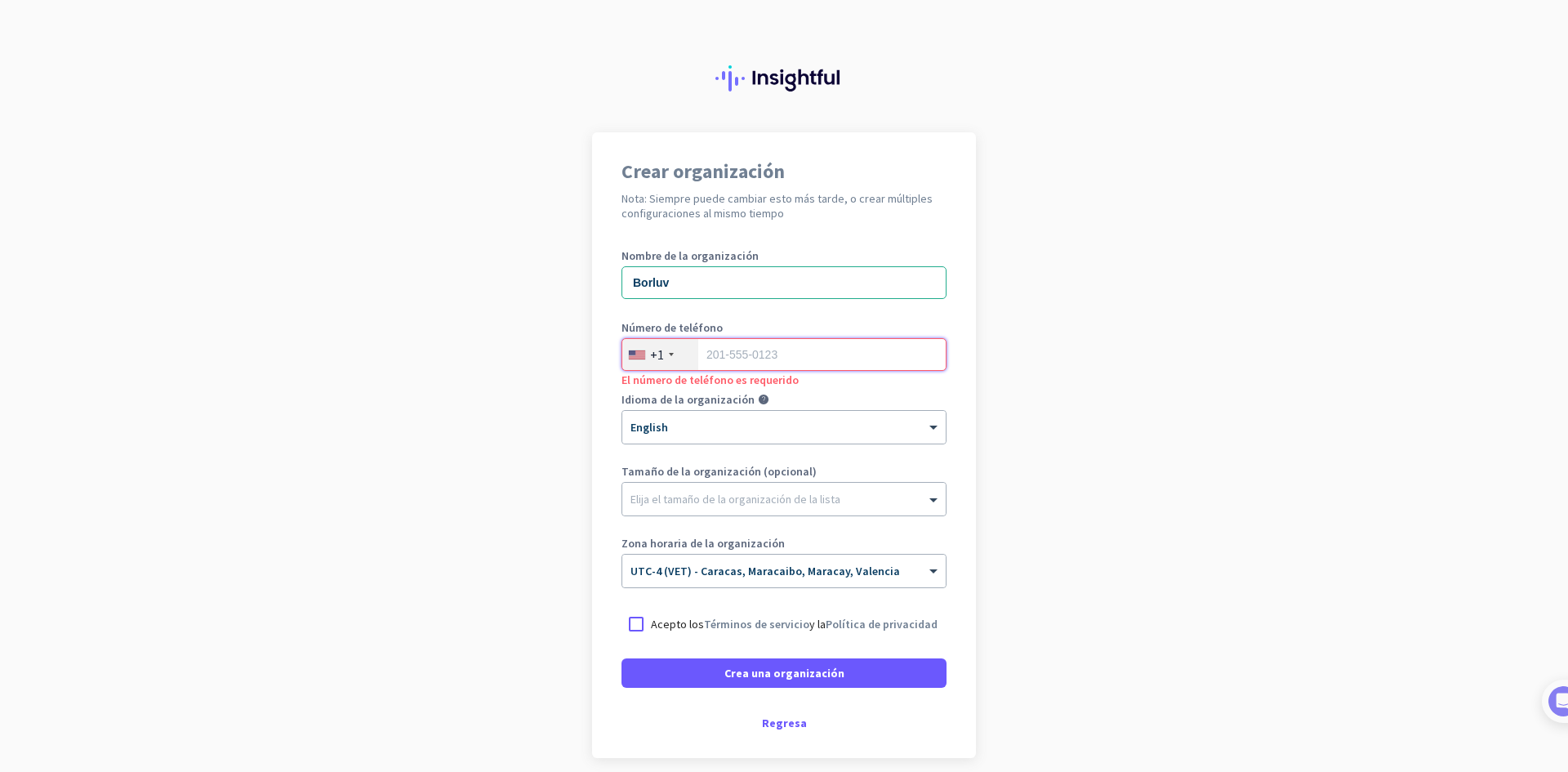 click at bounding box center [784, 355] 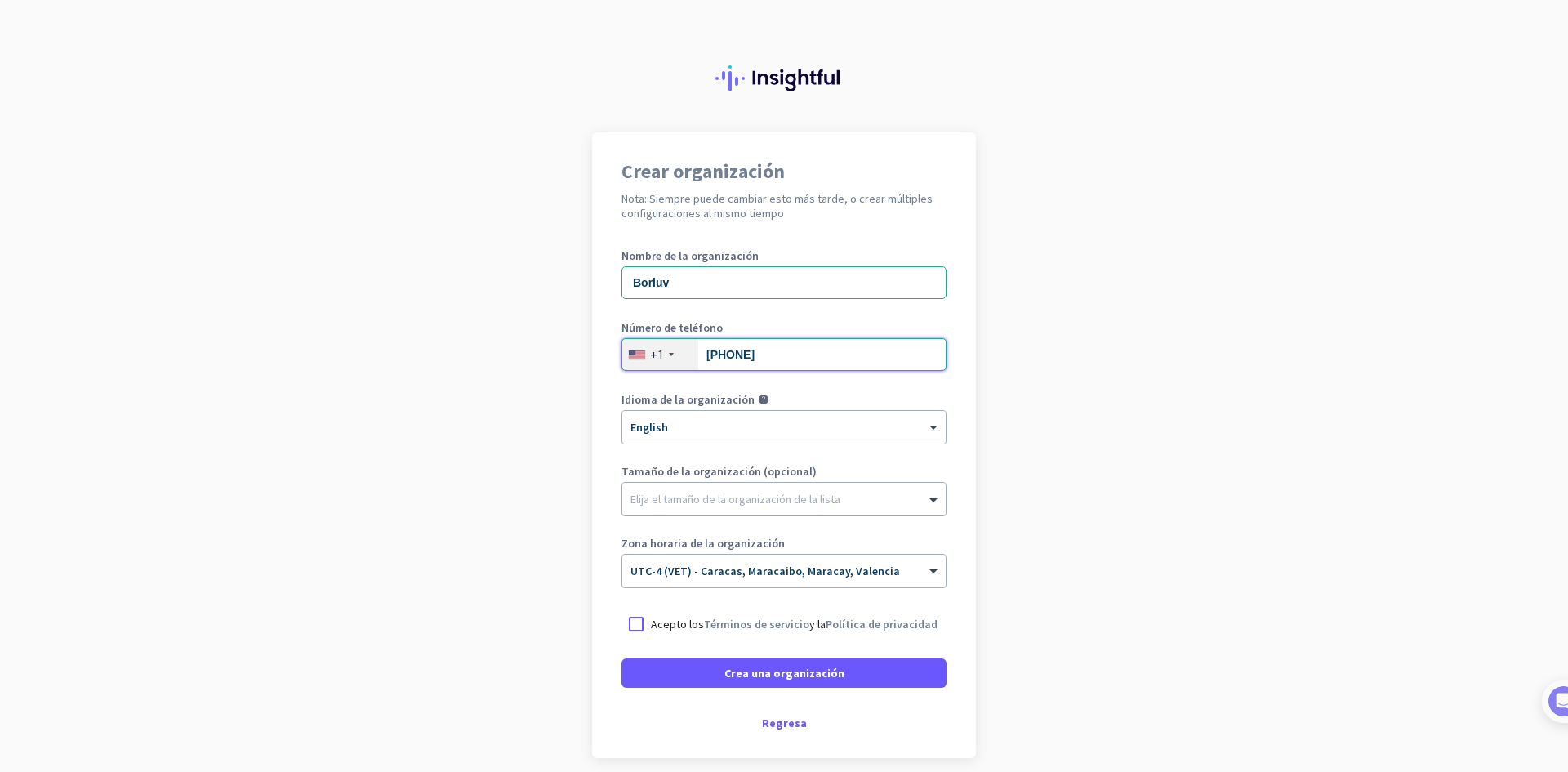 type on "7862453379" 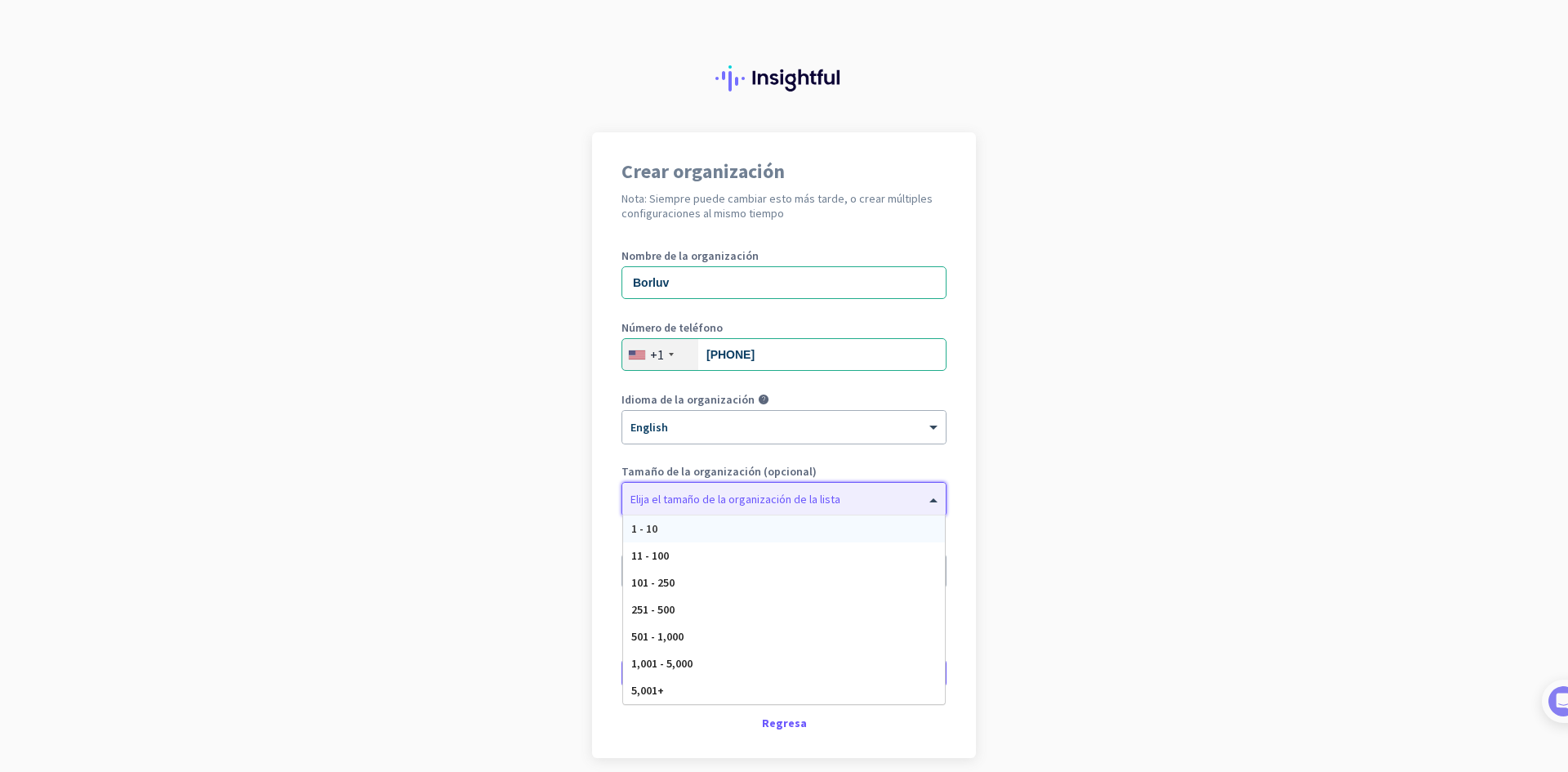 click 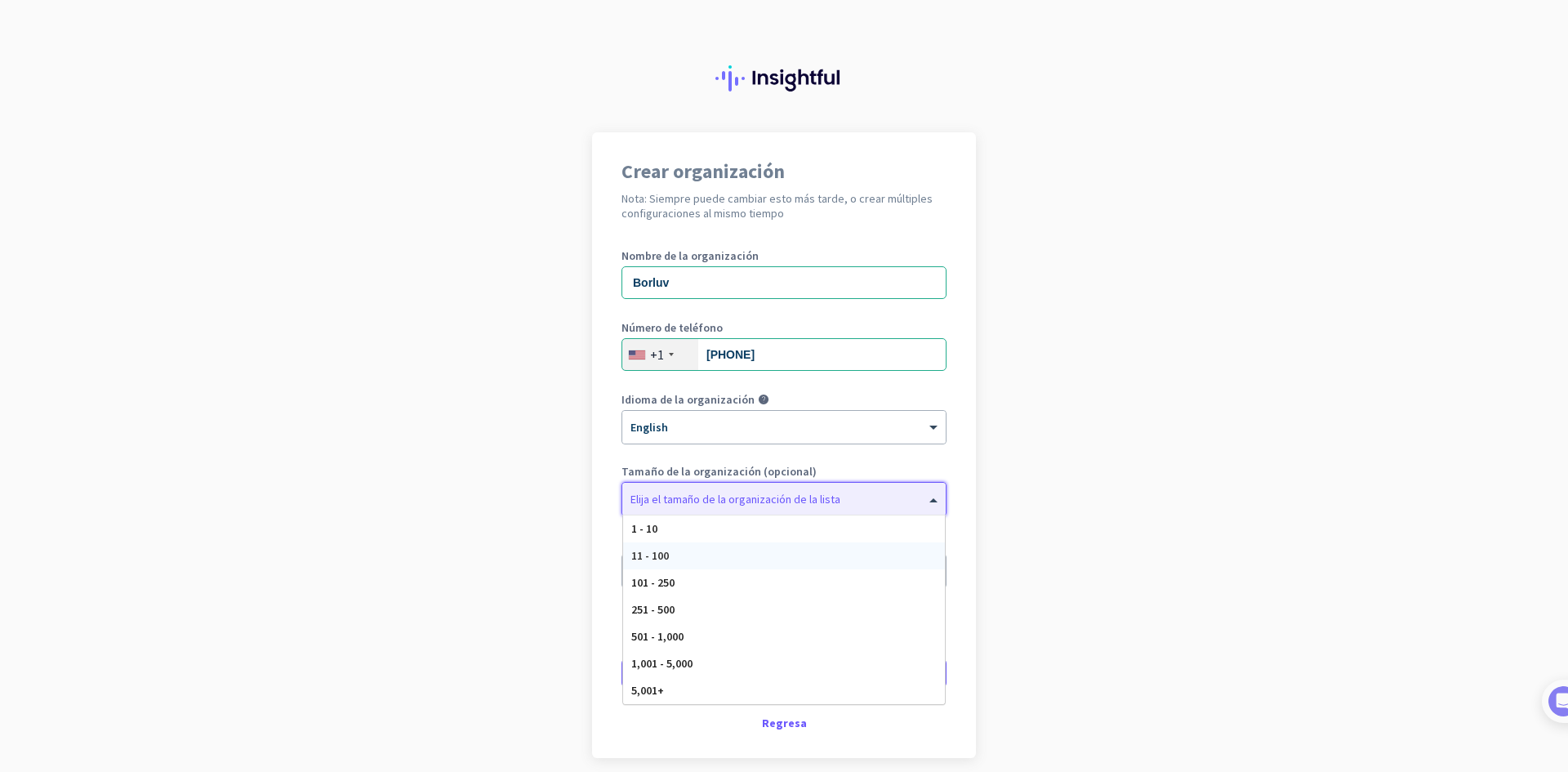 click on "11 - 100" at bounding box center (784, 556) 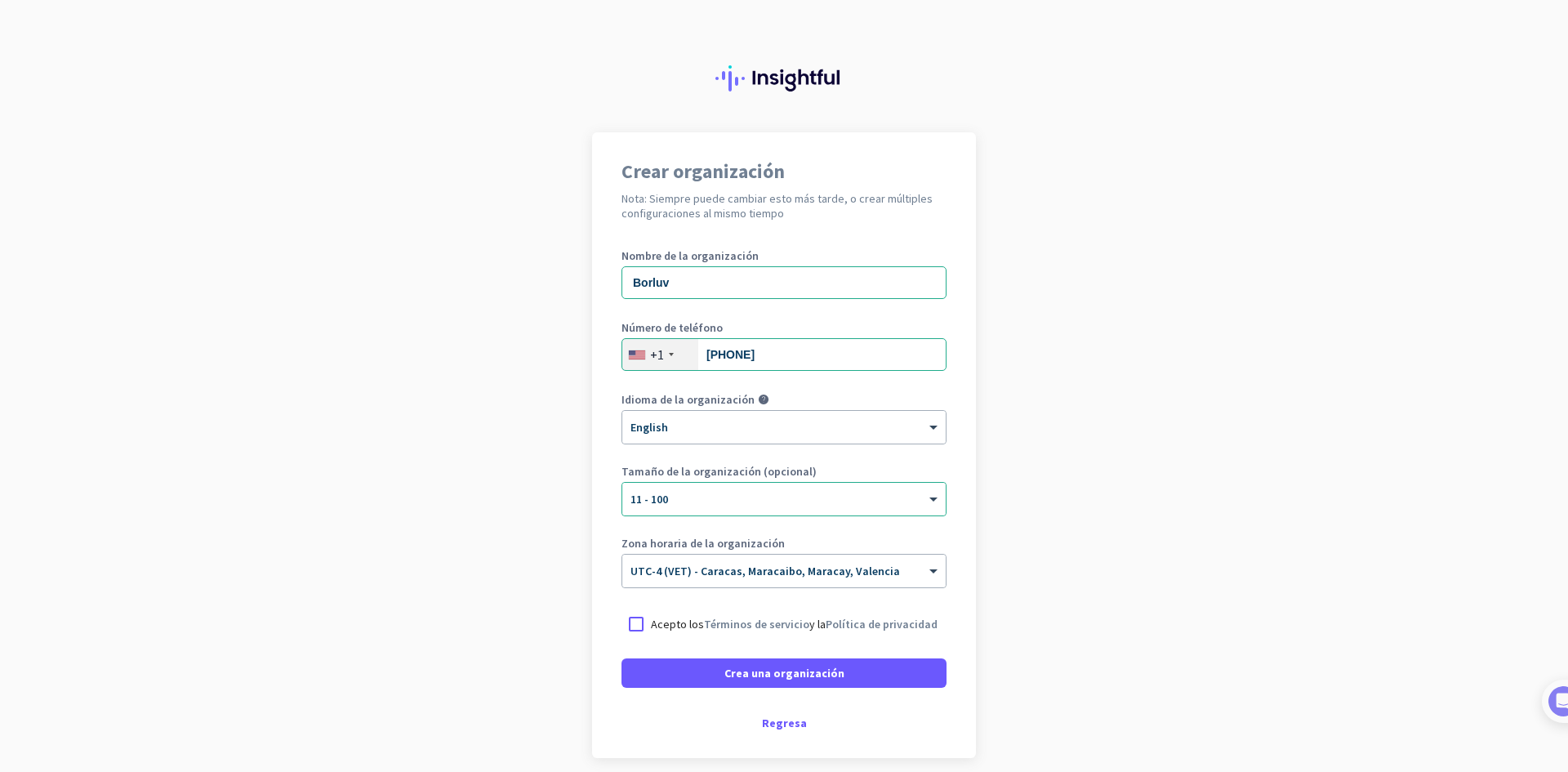 click on "Tamaño de la organización (opcional) × 11 - 100" 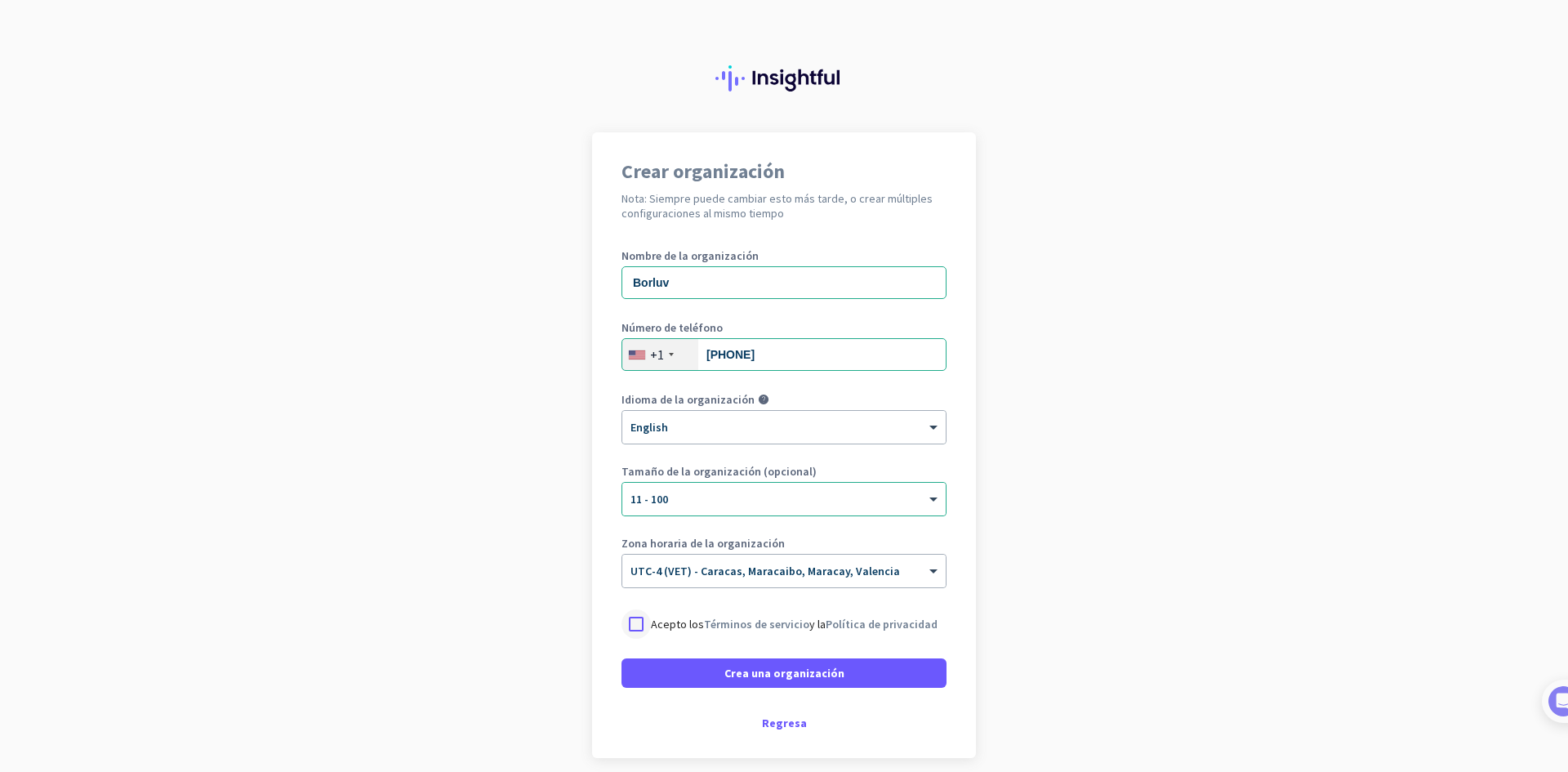 click on "Nombre de la organización Borluv Número de teléfono  +1  7862453379 Idioma de la organización help × English Tamaño de la organización (opcional) × 11 - 100 Zona horaria de la organización × UTC-4 (VET) - Caracas, Maracaibo, Maracay, Valencia  Acepto los  Términos de servicio  y la  Política de privacidad   Crea una organización" 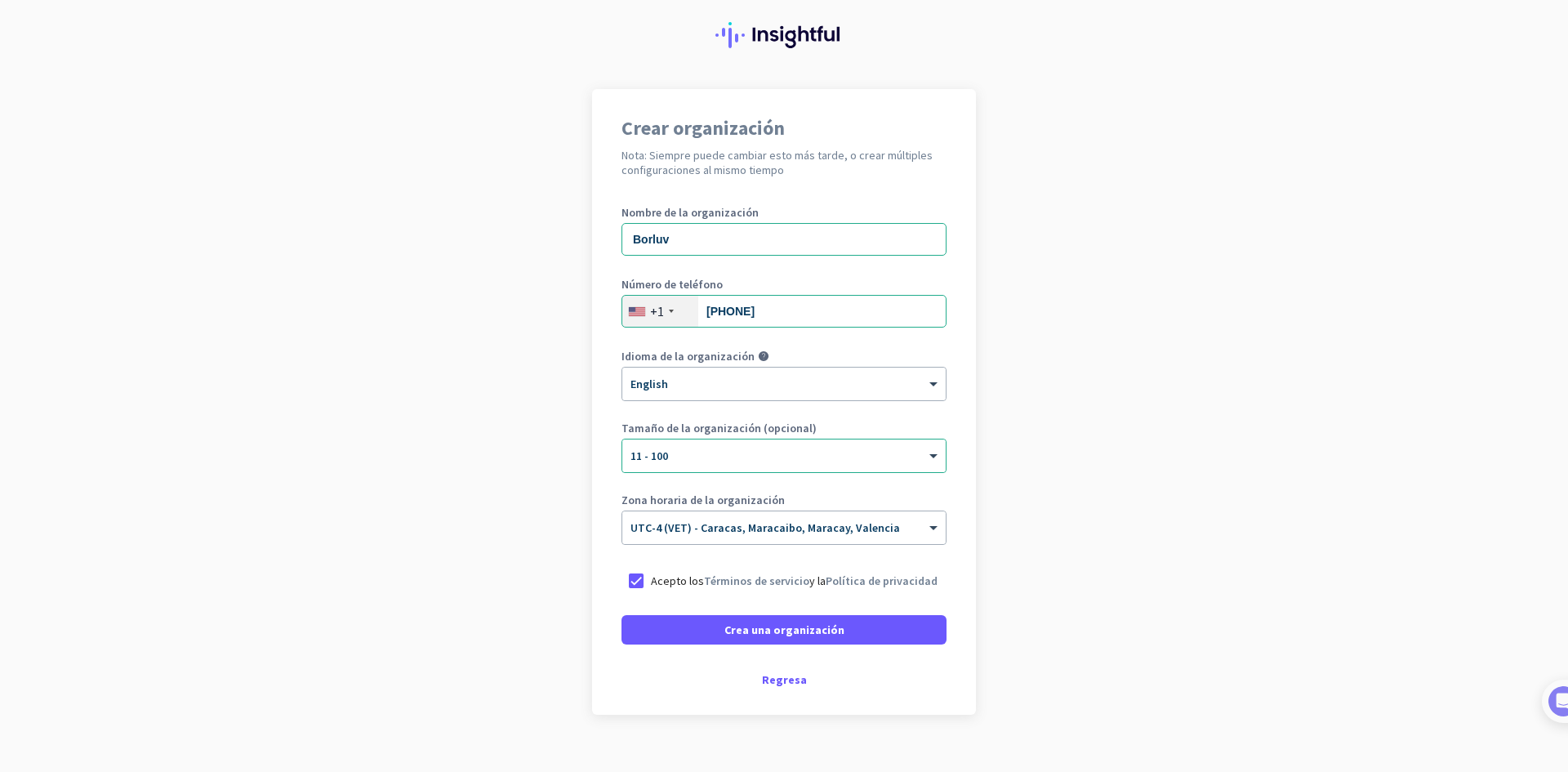 scroll, scrollTop: 68, scrollLeft: 0, axis: vertical 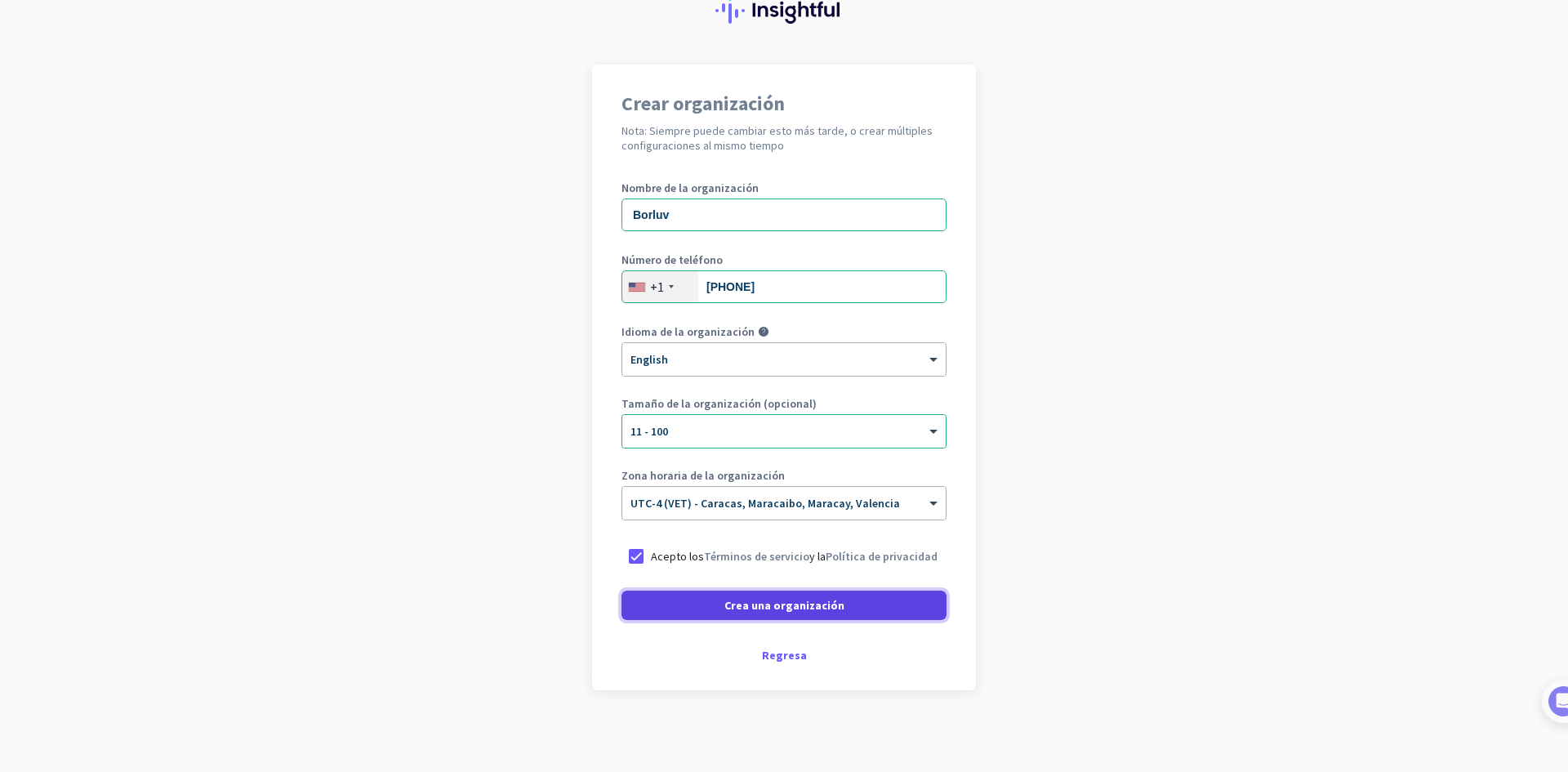 click 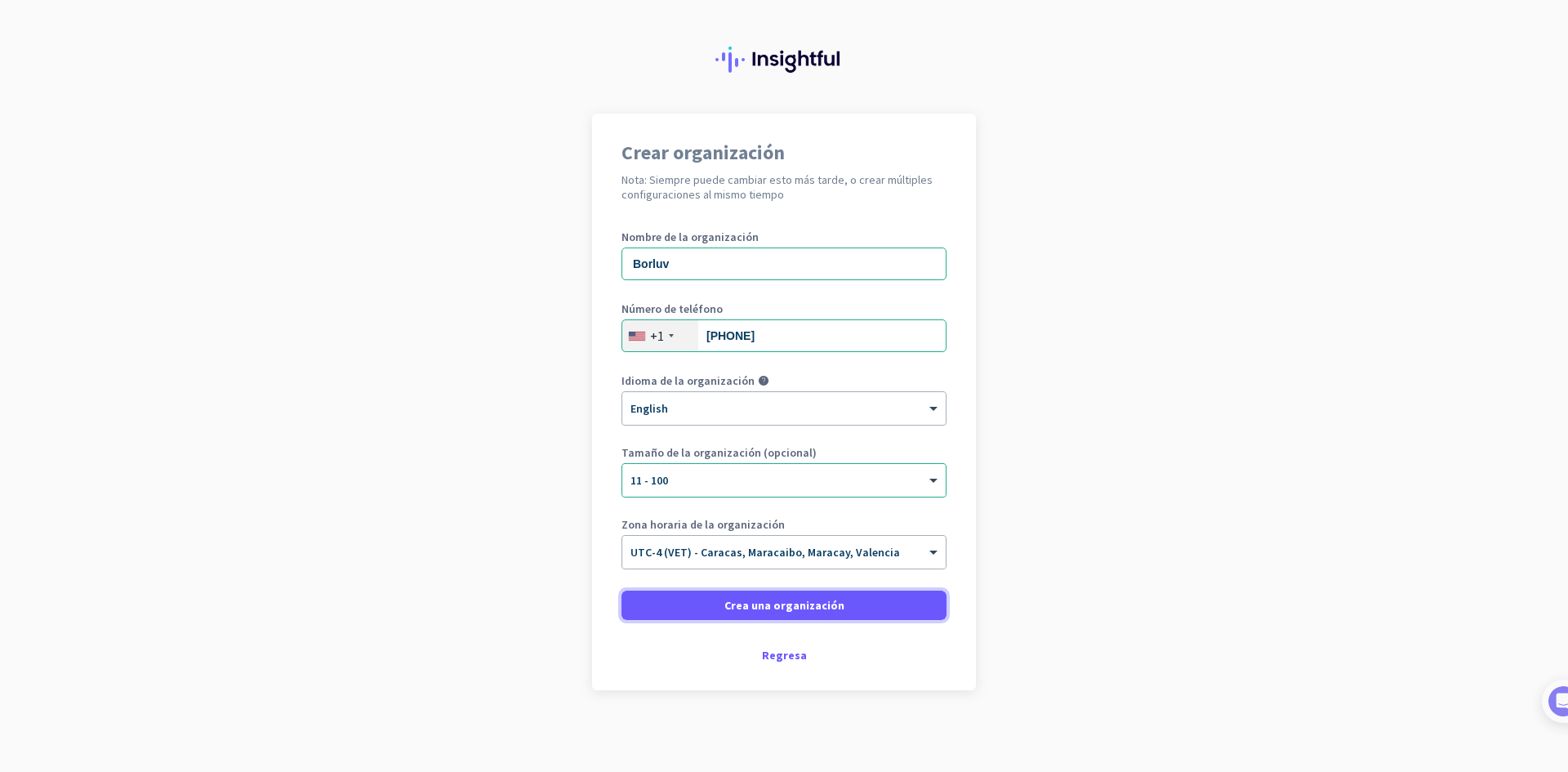 scroll, scrollTop: 19, scrollLeft: 0, axis: vertical 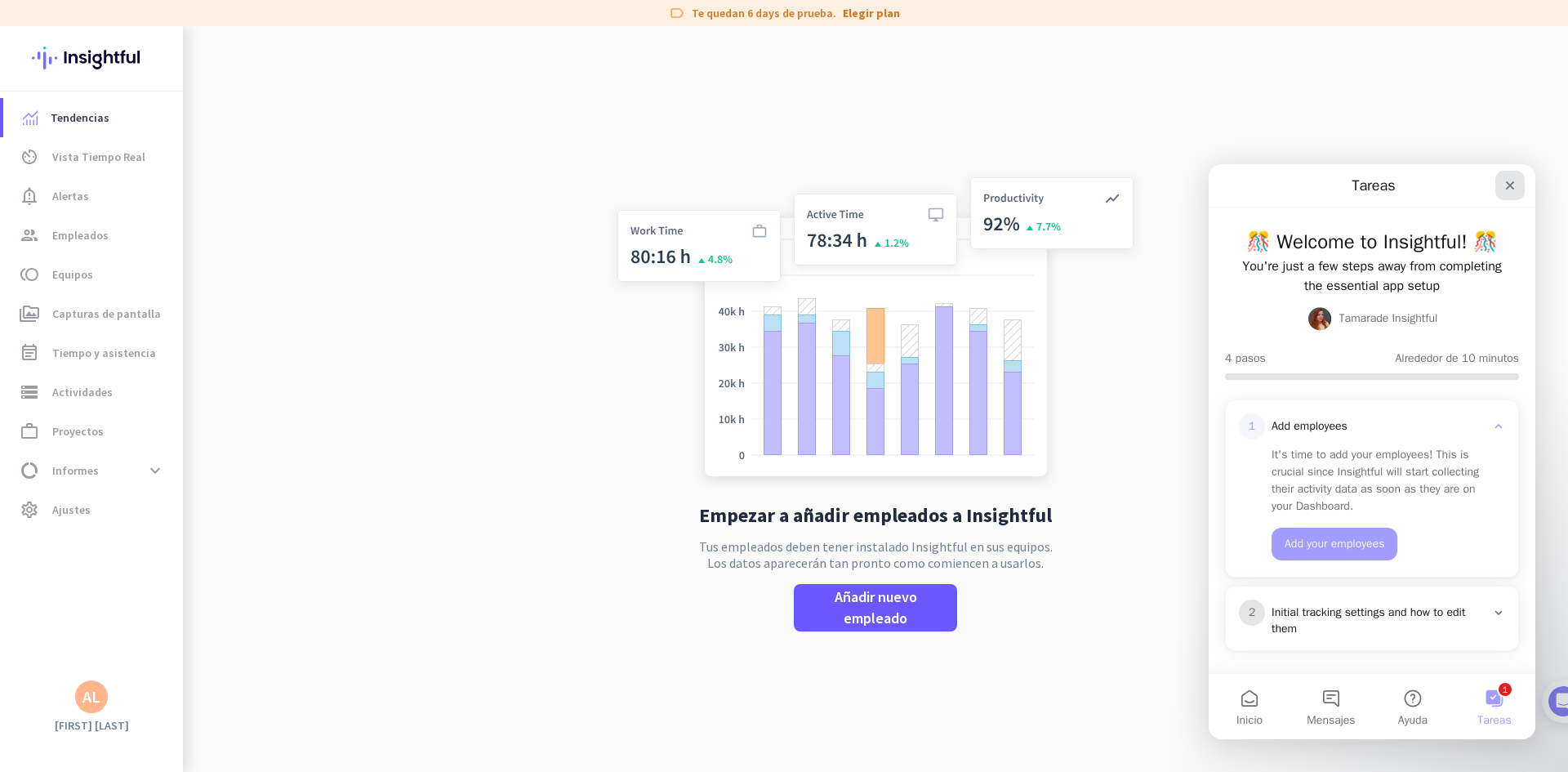 click 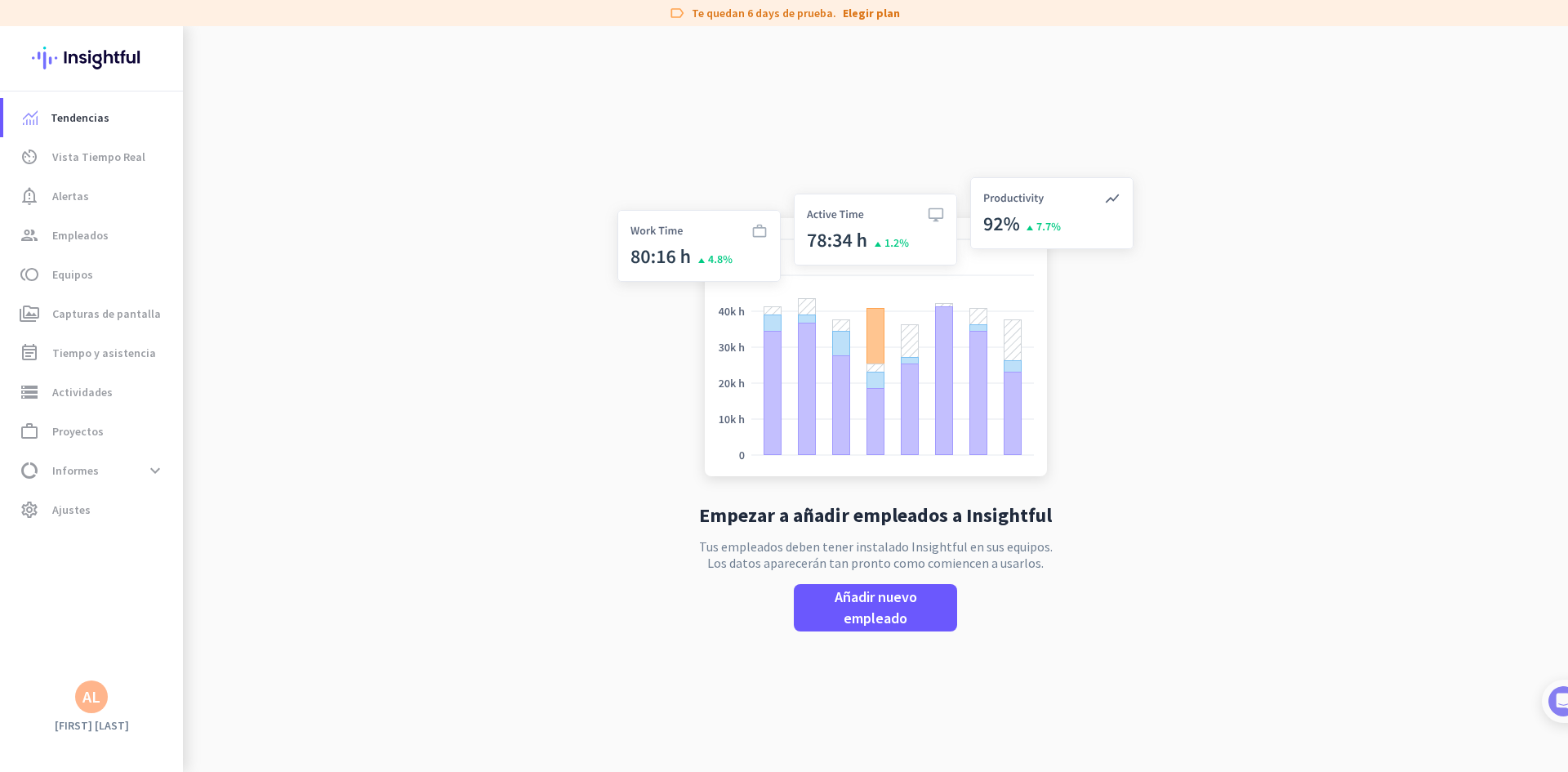 scroll, scrollTop: 0, scrollLeft: 0, axis: both 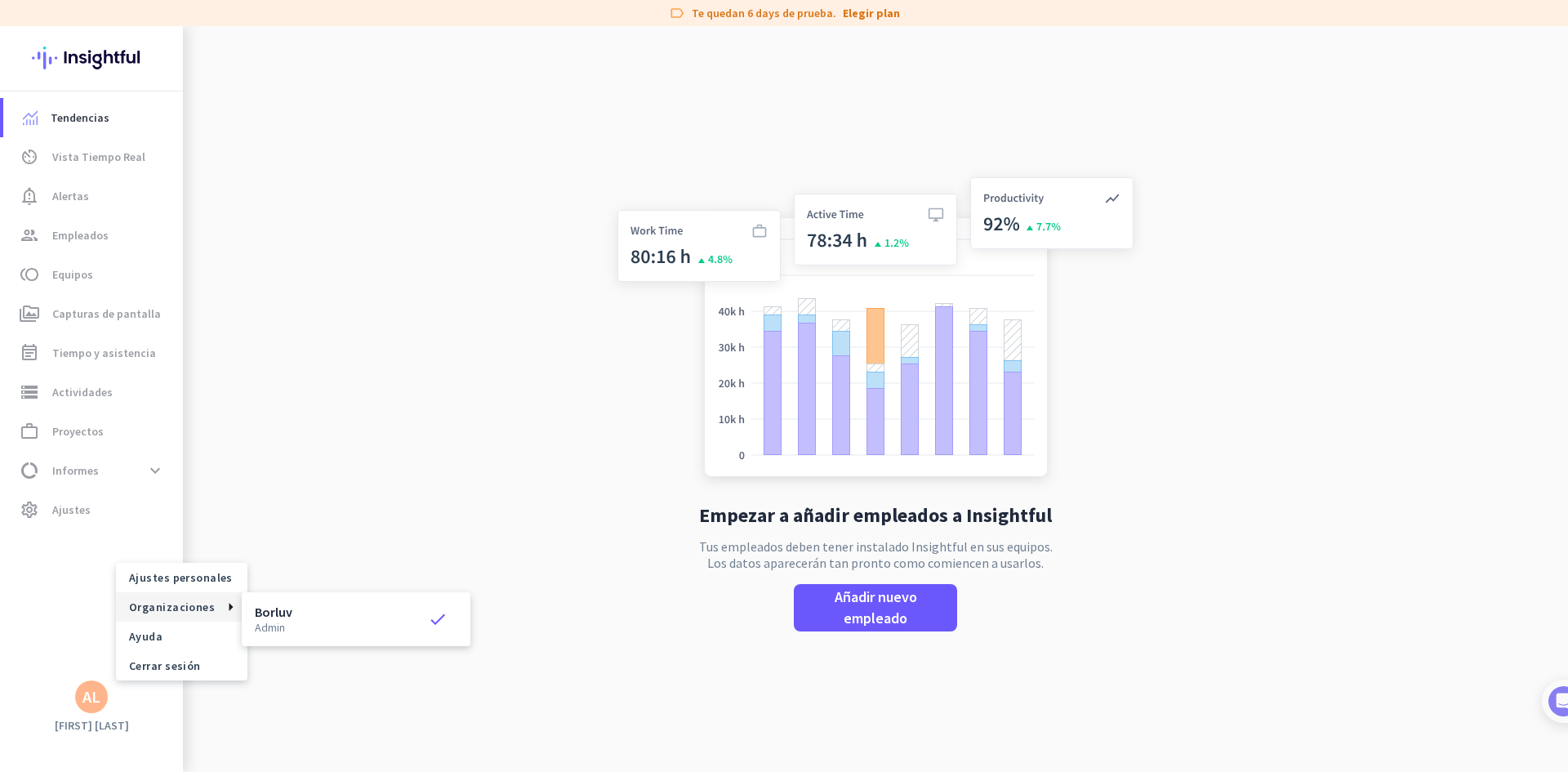 click at bounding box center (784, 386) 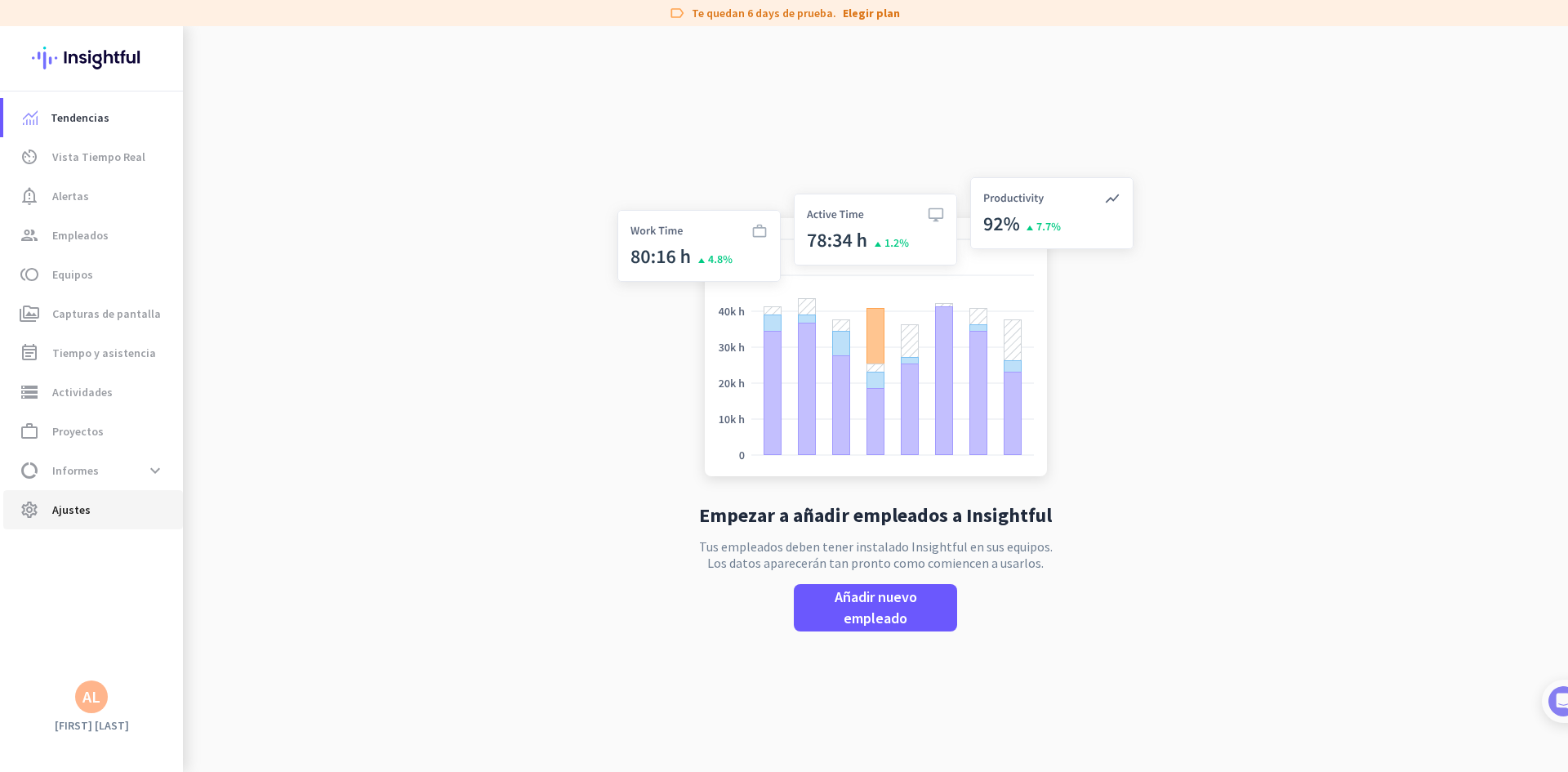 click on "Ajustes" 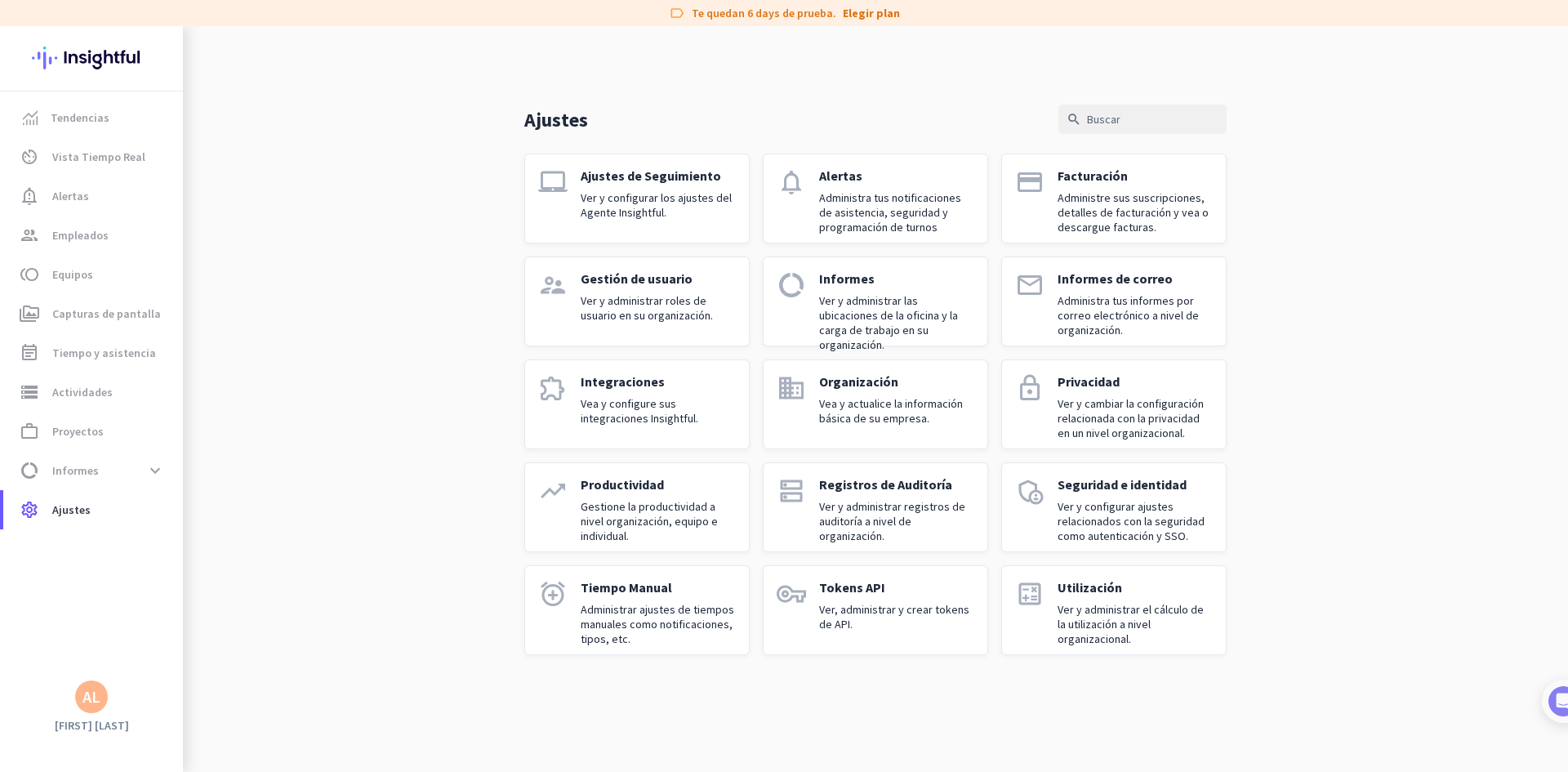 click on "Ajustes search laptop_mac Ajustes de Seguimiento Ver y configurar los ajustes del Agente Insightful. notifications Alertas Administra tus notificaciones de asistencia, seguridad y programación de turnos payment Facturación Administre sus suscripciones, detalles de facturación y vea o descargue facturas. supervisor_account Gestión de usuario Ver y administrar roles de usuario en su organización. data_usage Informes Ver y administrar las ubicaciones de la oficina y la carga de trabajo en su organización. email Informes de correo Administra tus informes por correo electrónico a nivel de organización. extension Integraciones Vea y configure sus integraciones Insightful. domain Organización Vea y actualice la información básica de su empresa. lock Privacidad Ver y cambiar la configuración relacionada con la privacidad en un nivel organizacional. trending_up Productividad Gestione la productividad a nivel organización, equipo e individual. dns Registros de Auditoría admin_panel_settings alarm_add" 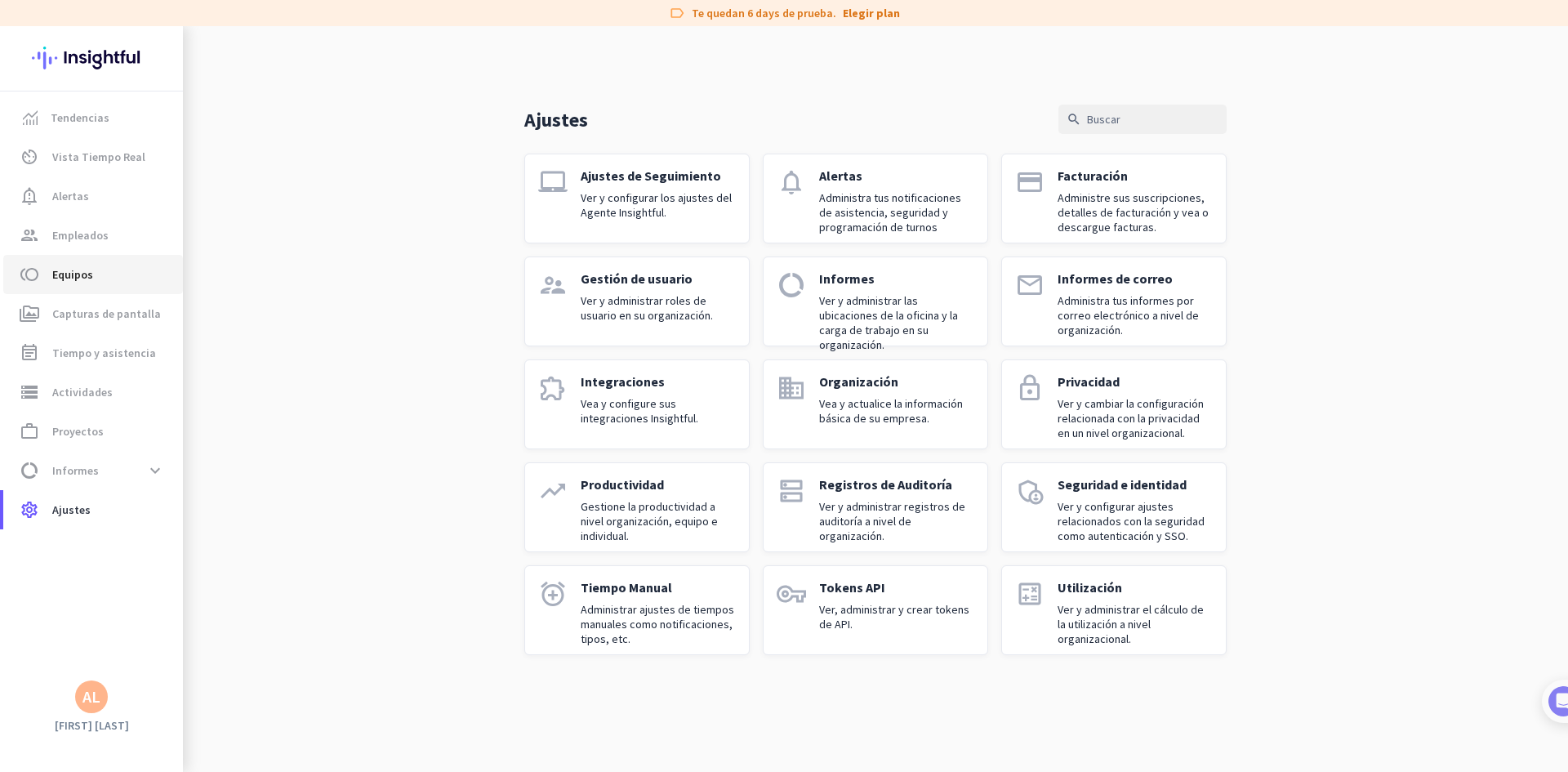 click on "toll  Equipos" 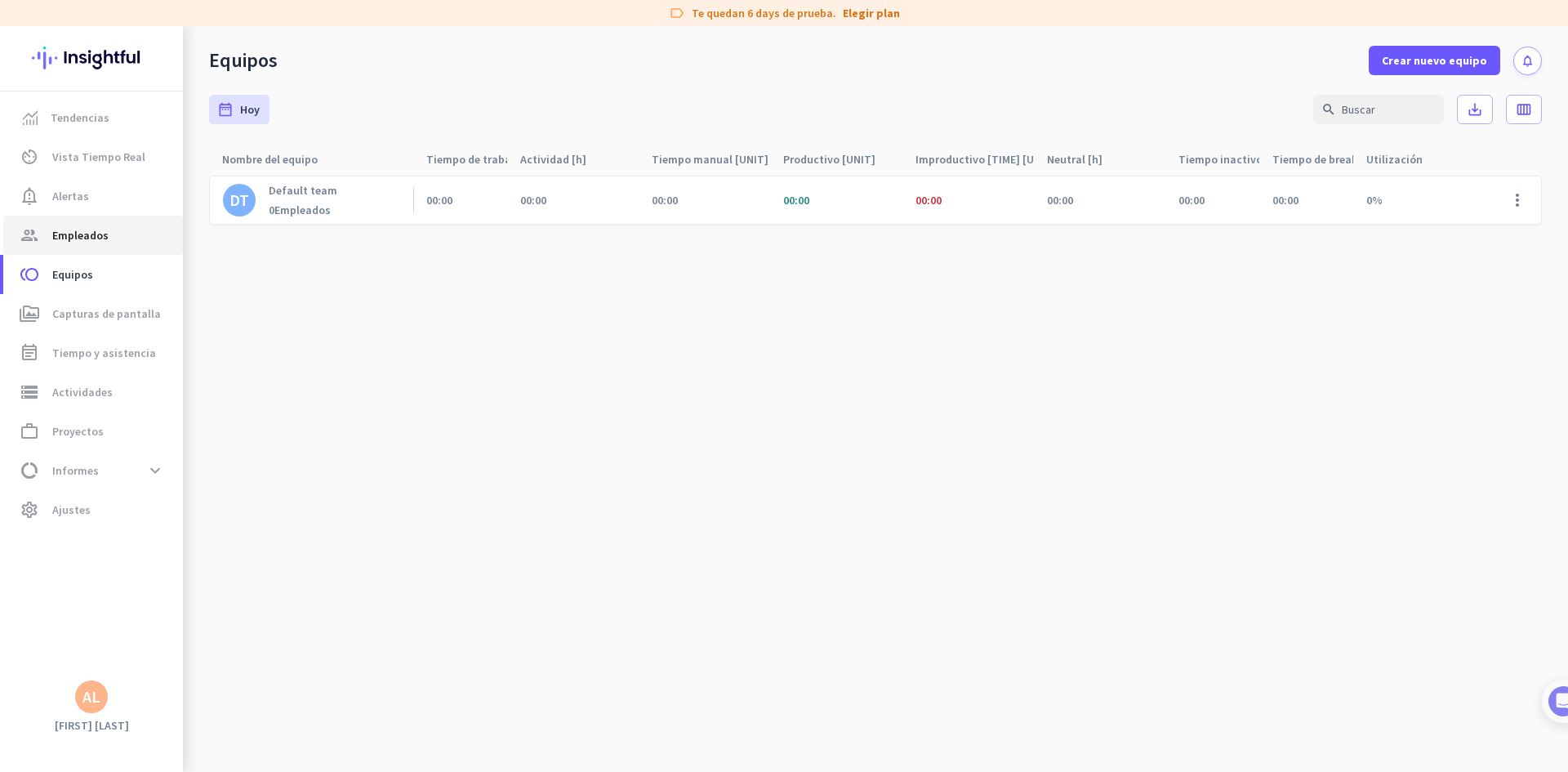 click on "group  Empleados" 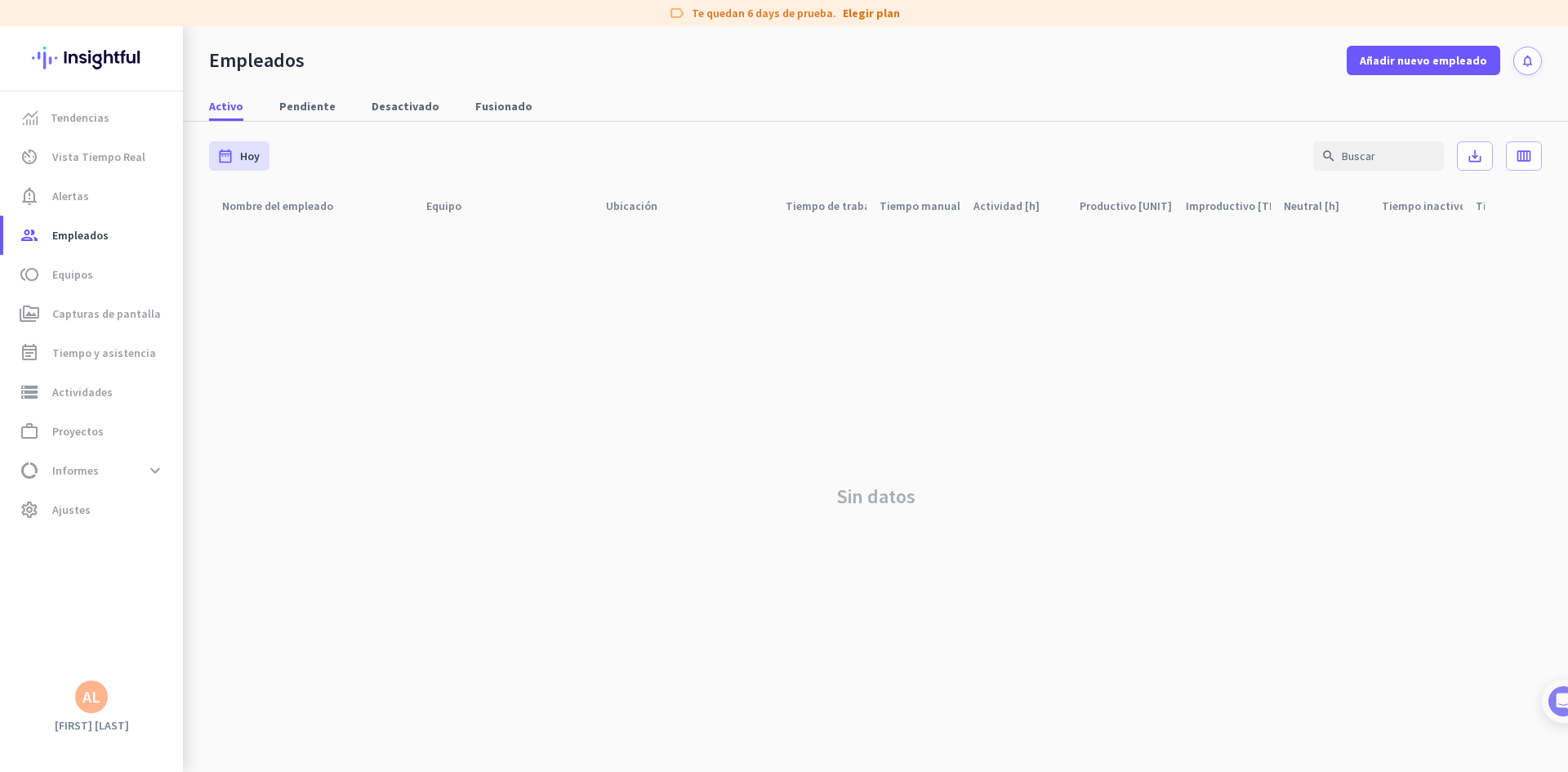 click on "AL" 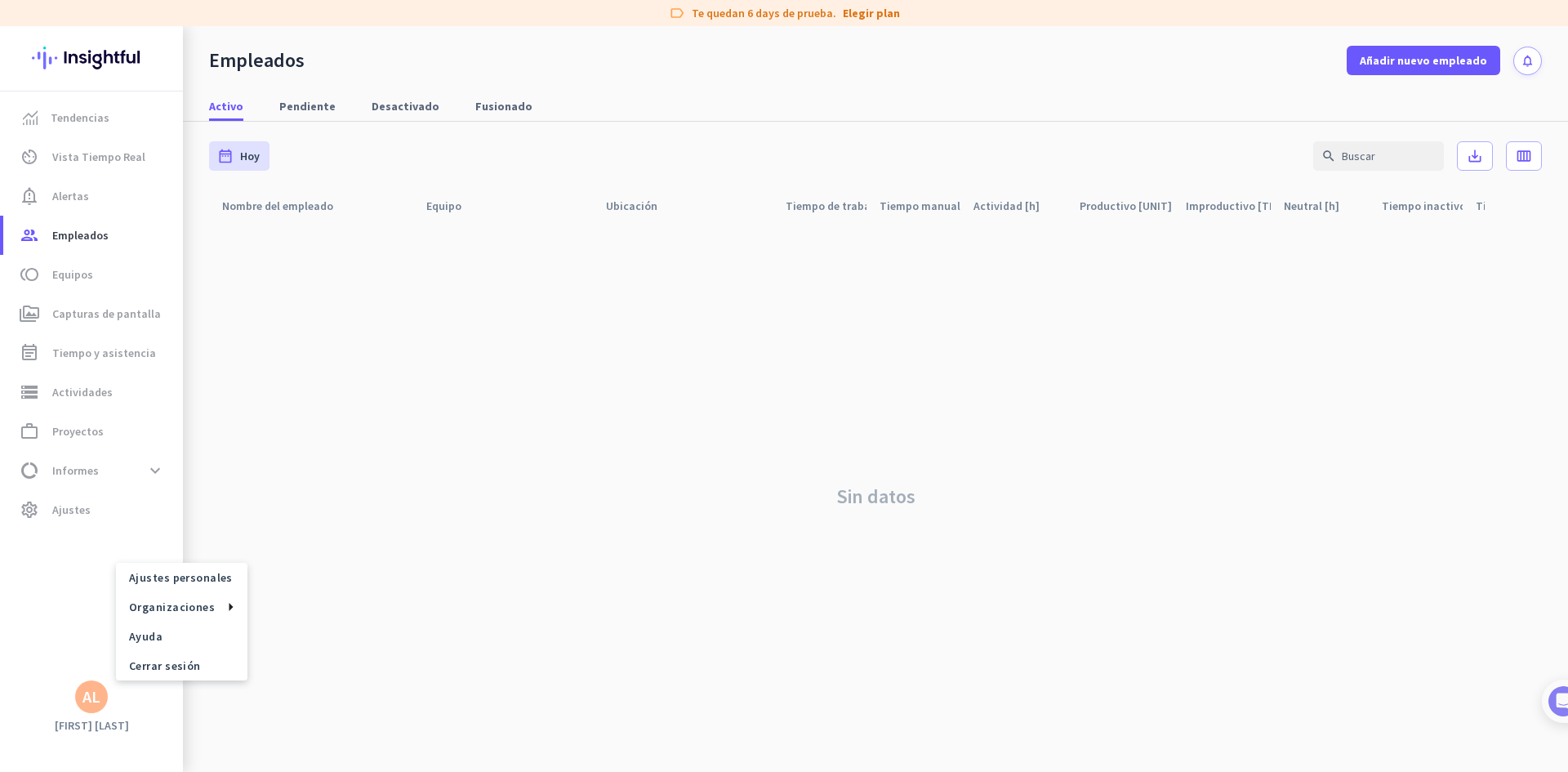 click on "Ajustes personales   Organizaciones   Ayuda  Cerrar sesión" at bounding box center (161, 622) 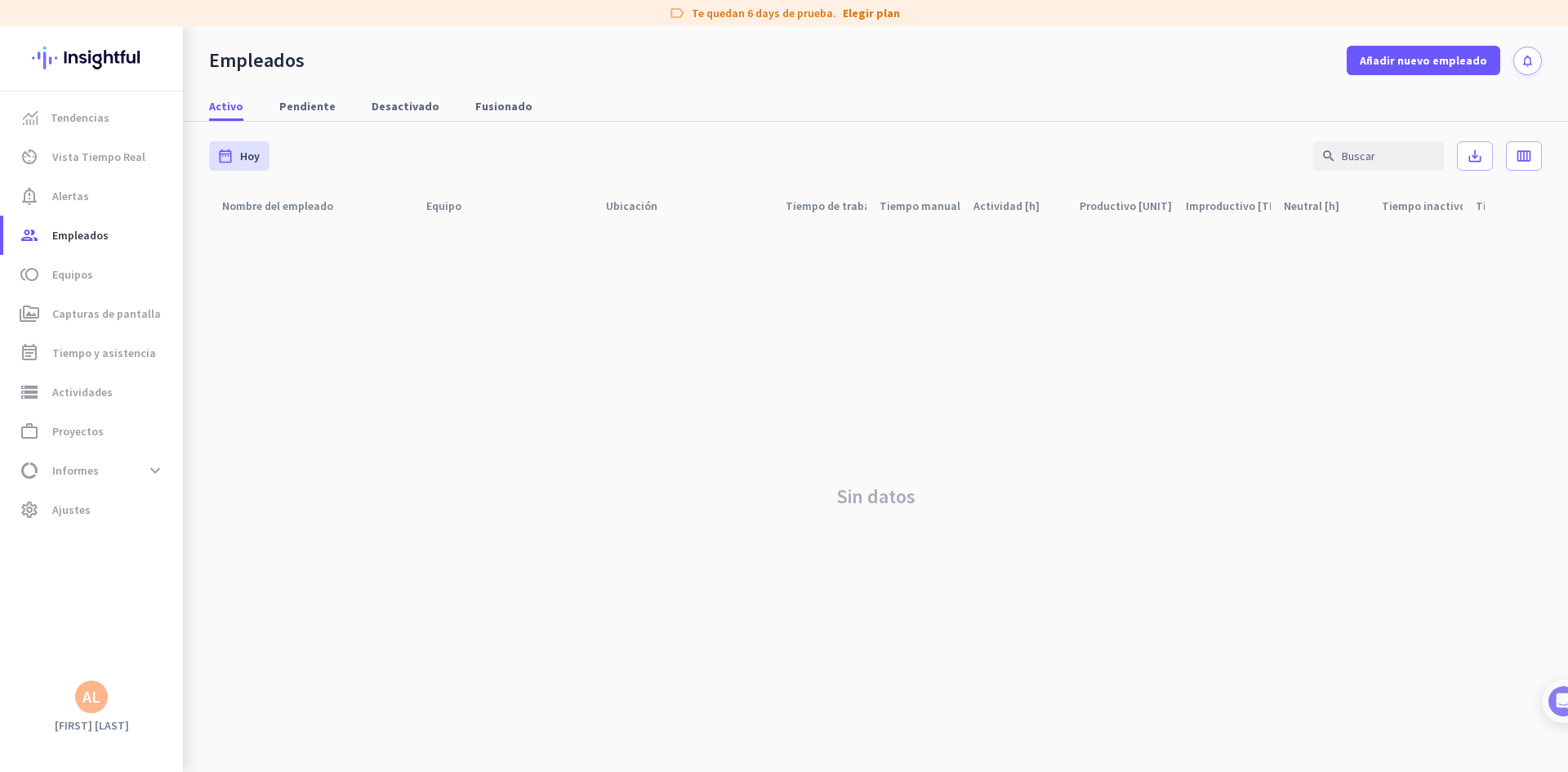 click on "AL" 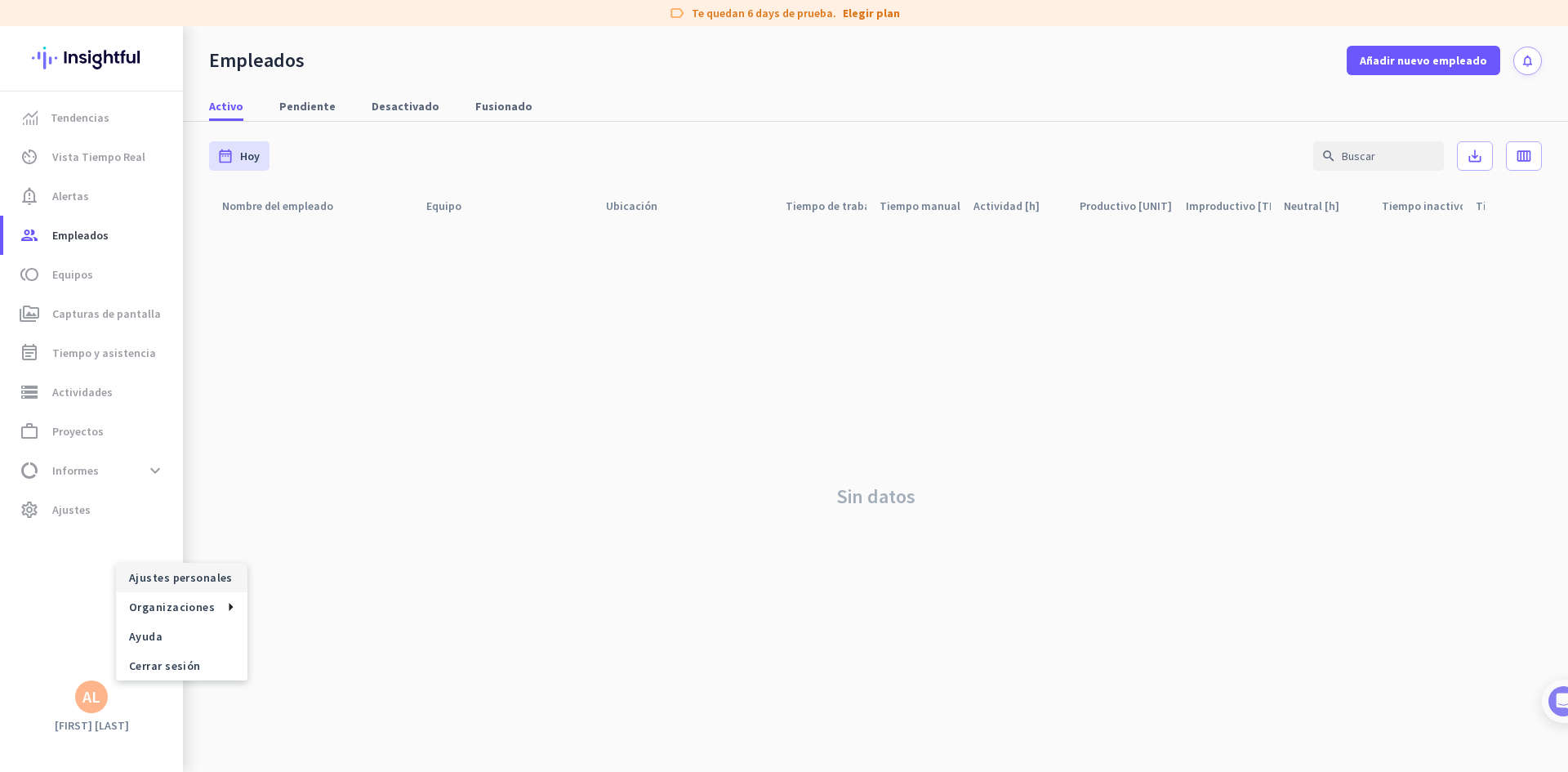 click on "Ajustes personales" at bounding box center (181, 578) 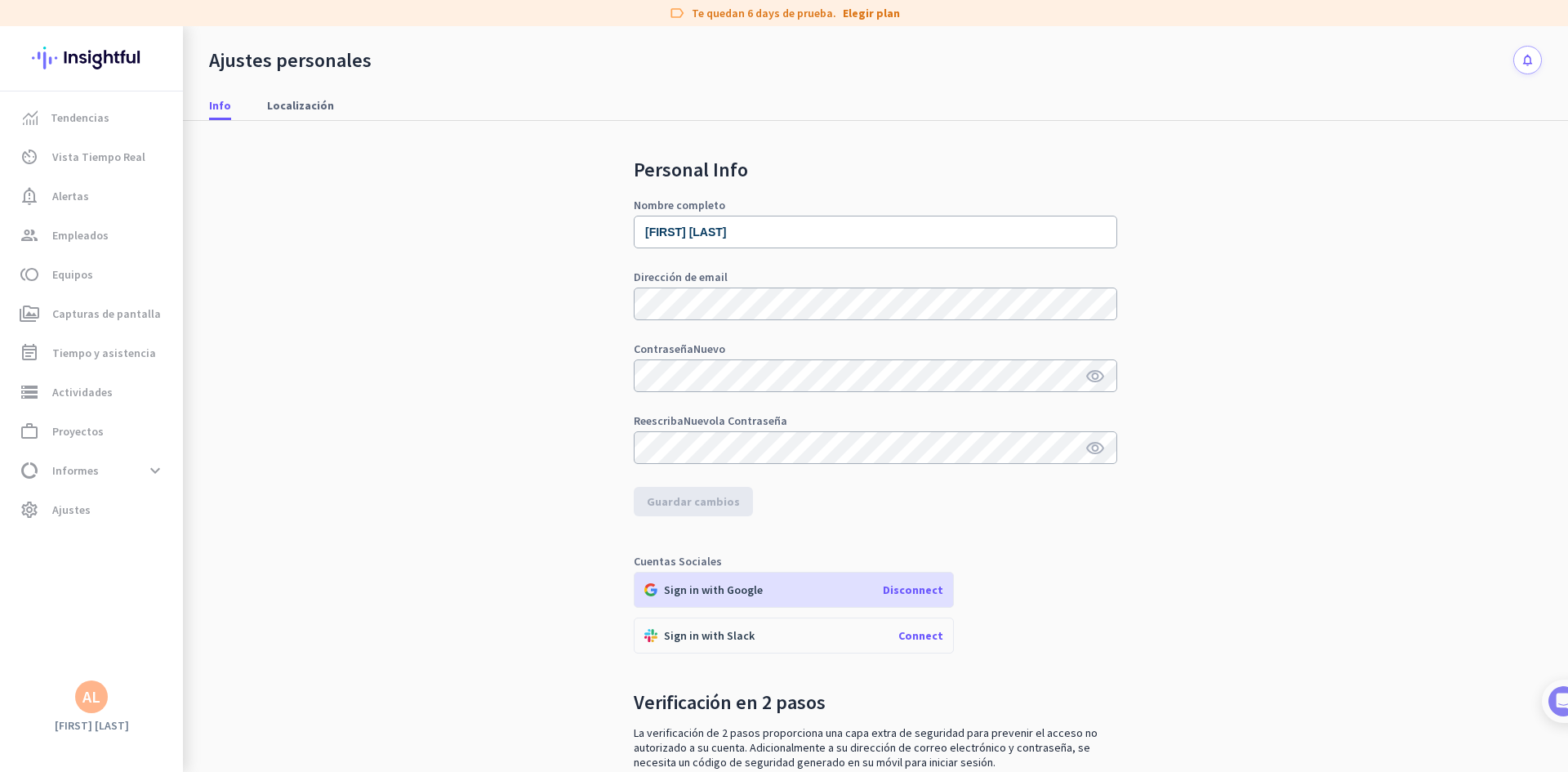 drag, startPoint x: 109, startPoint y: 712, endPoint x: 96, endPoint y: 704, distance: 15.264338 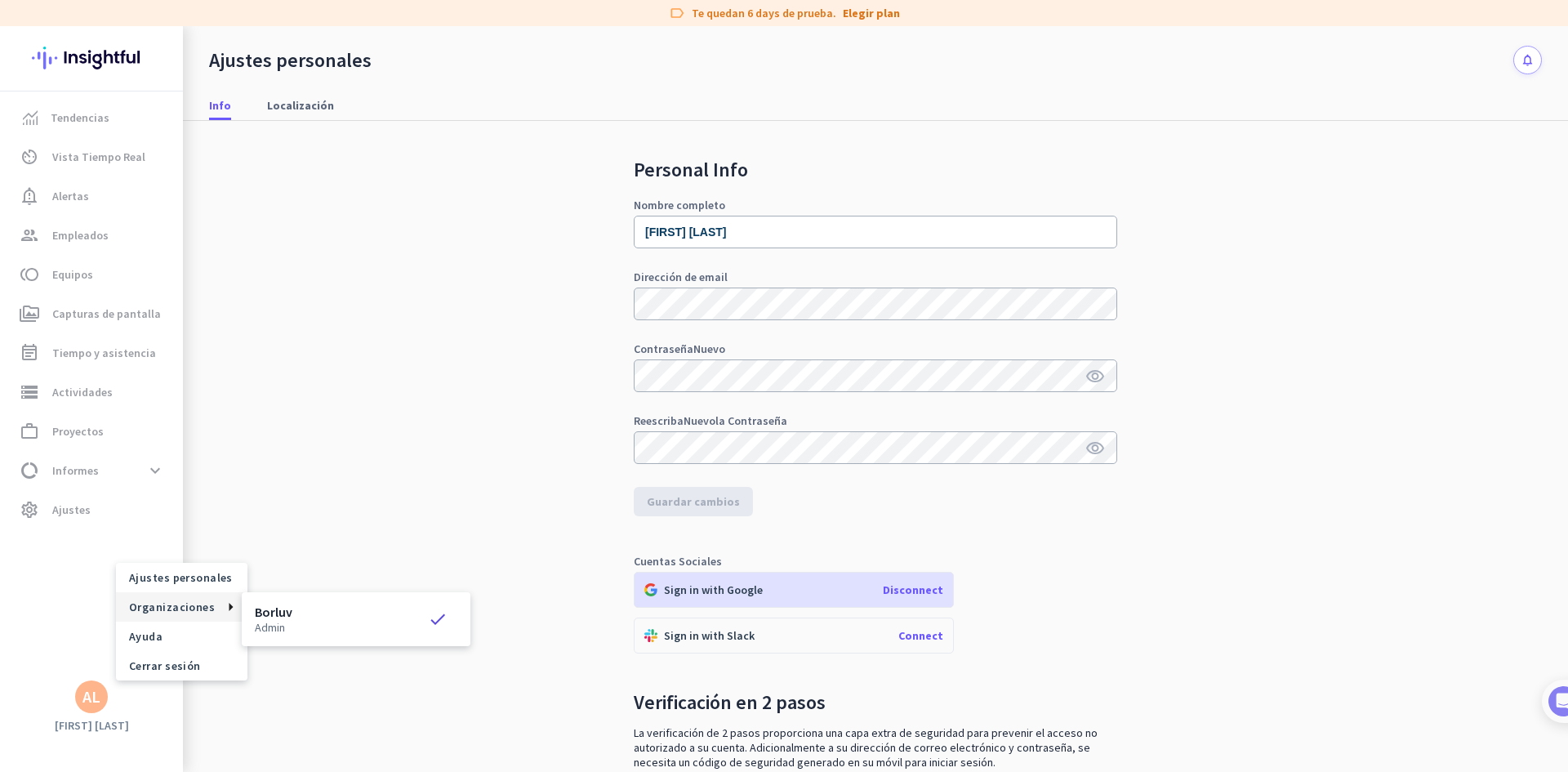 click on "Borluv" at bounding box center [274, 612] 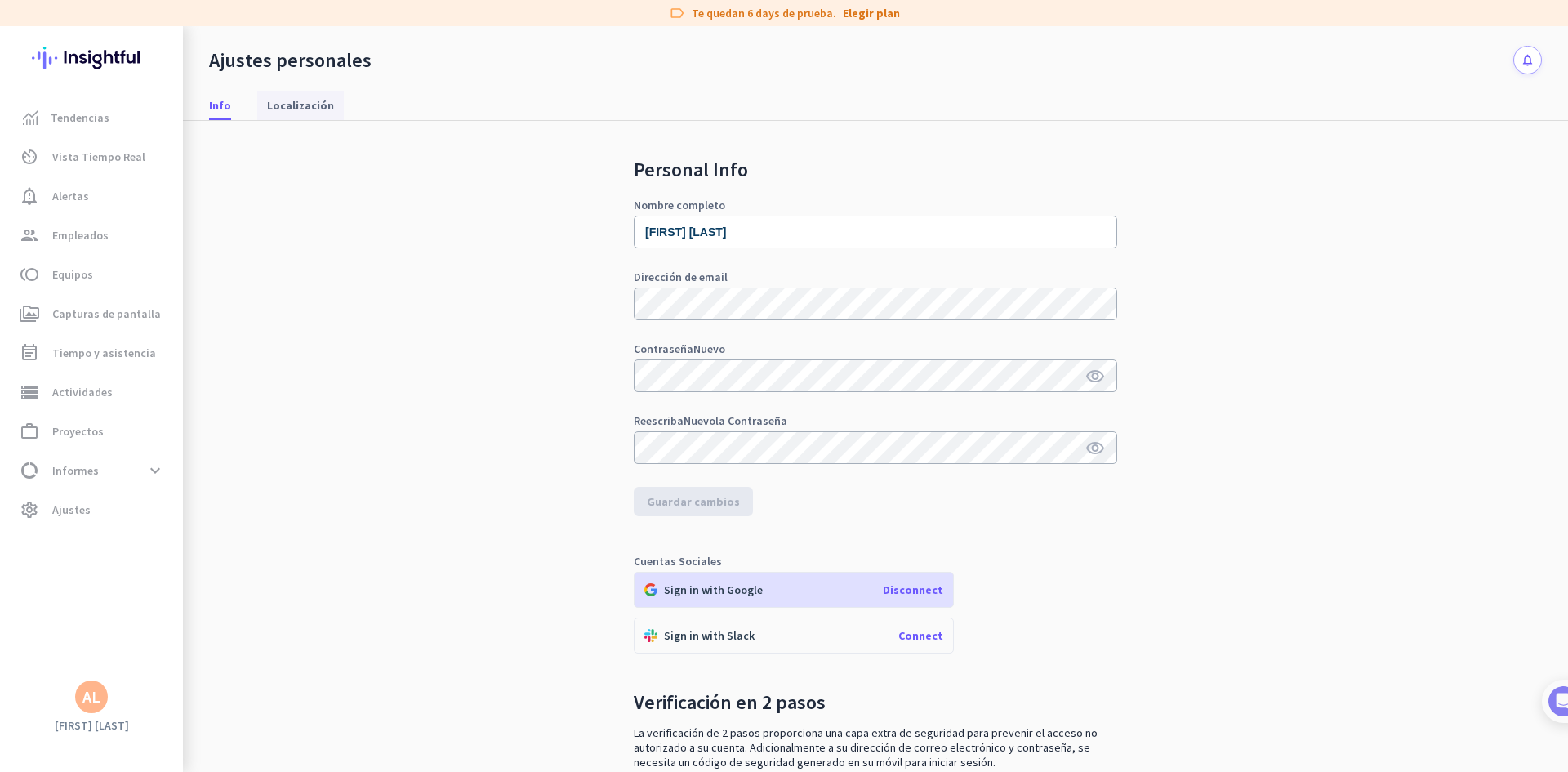 click on "Localización" at bounding box center [301, 105] 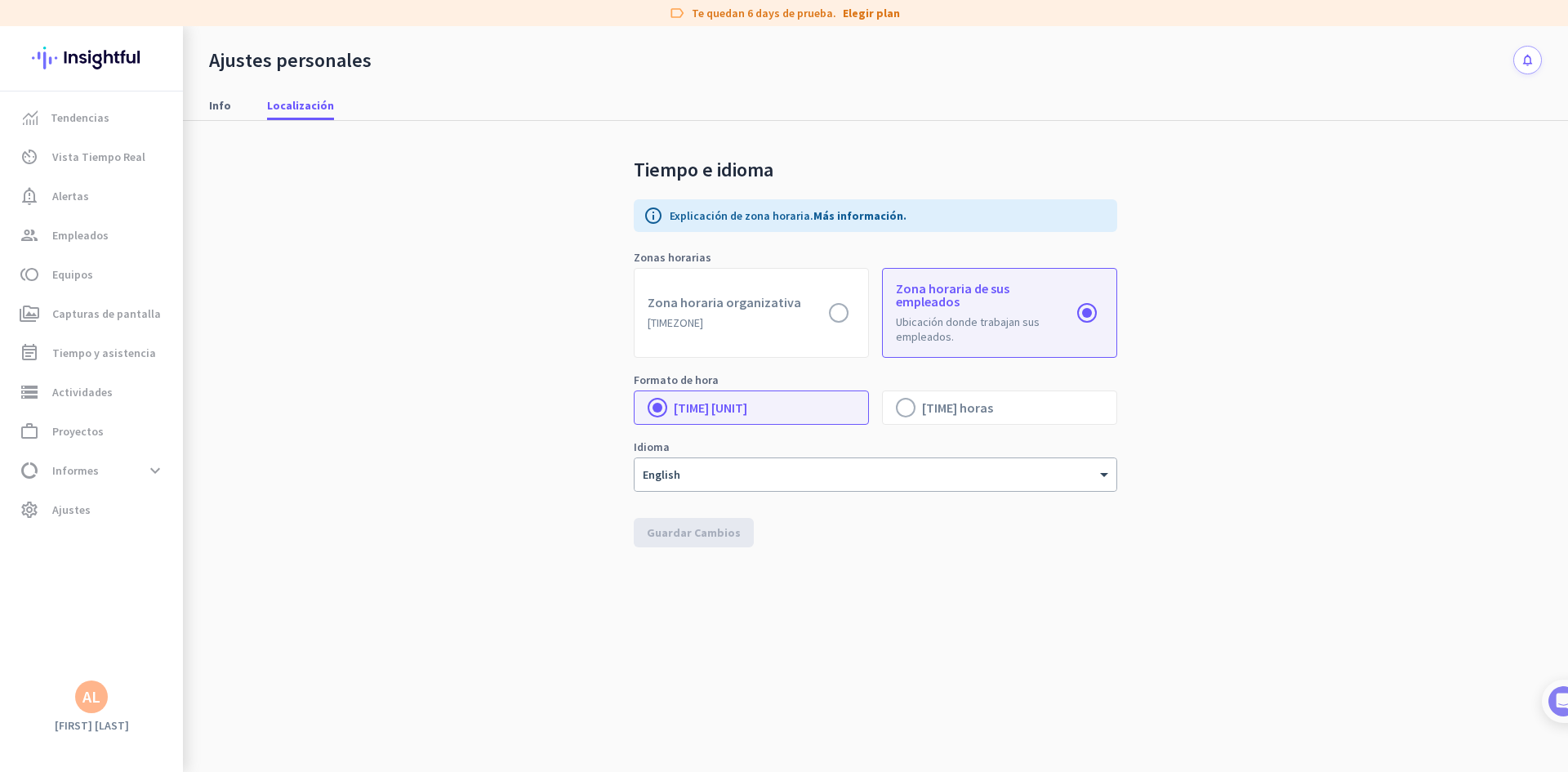 click on "AL" 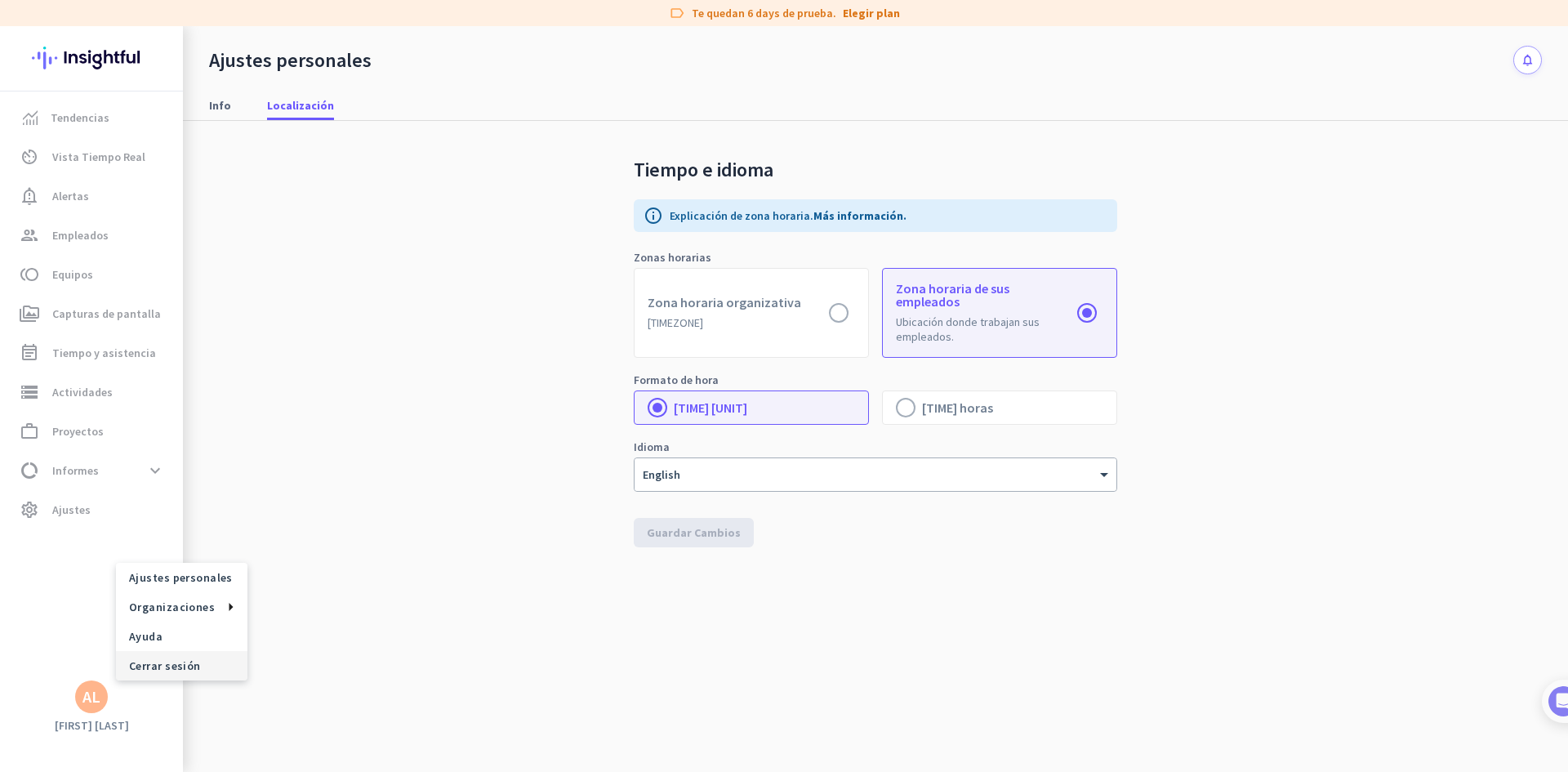 click on "Cerrar sesión" at bounding box center [181, 666] 